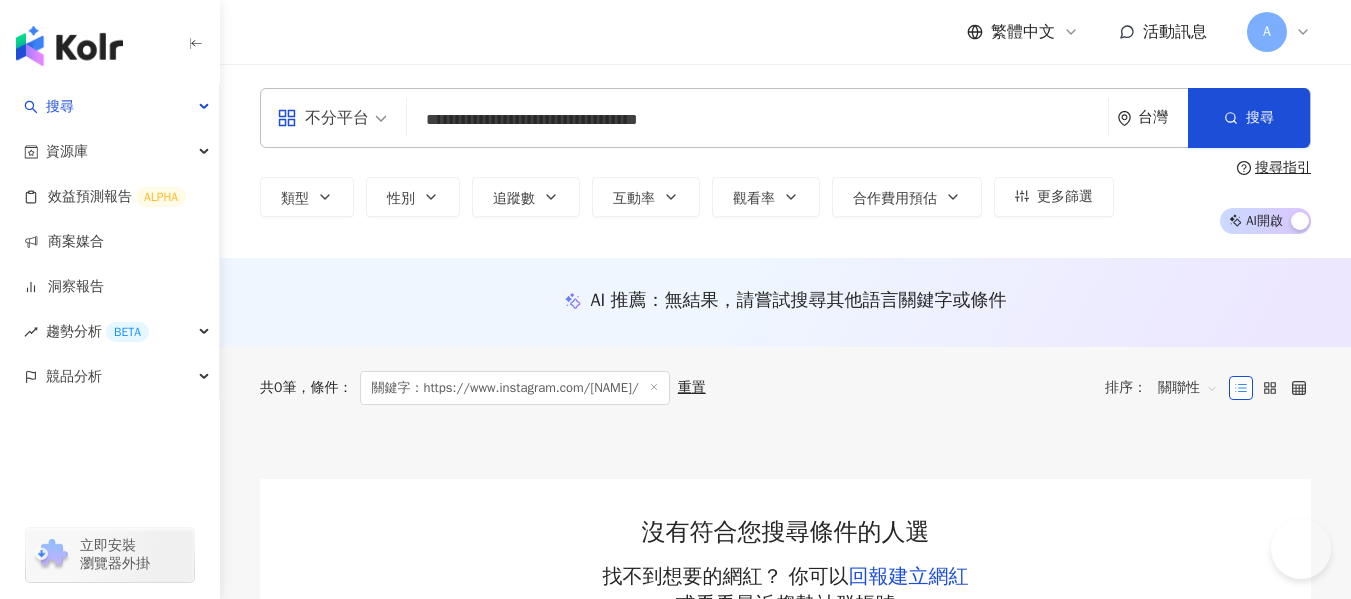 scroll, scrollTop: 0, scrollLeft: 0, axis: both 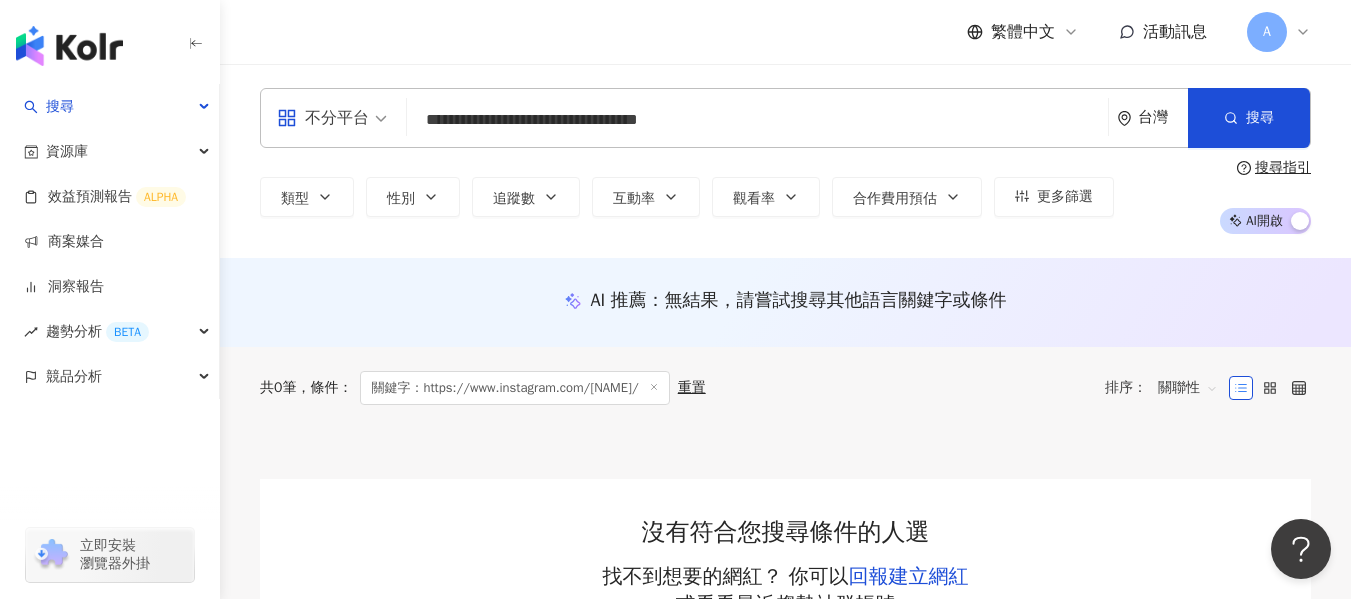 click on "**********" at bounding box center [785, 118] 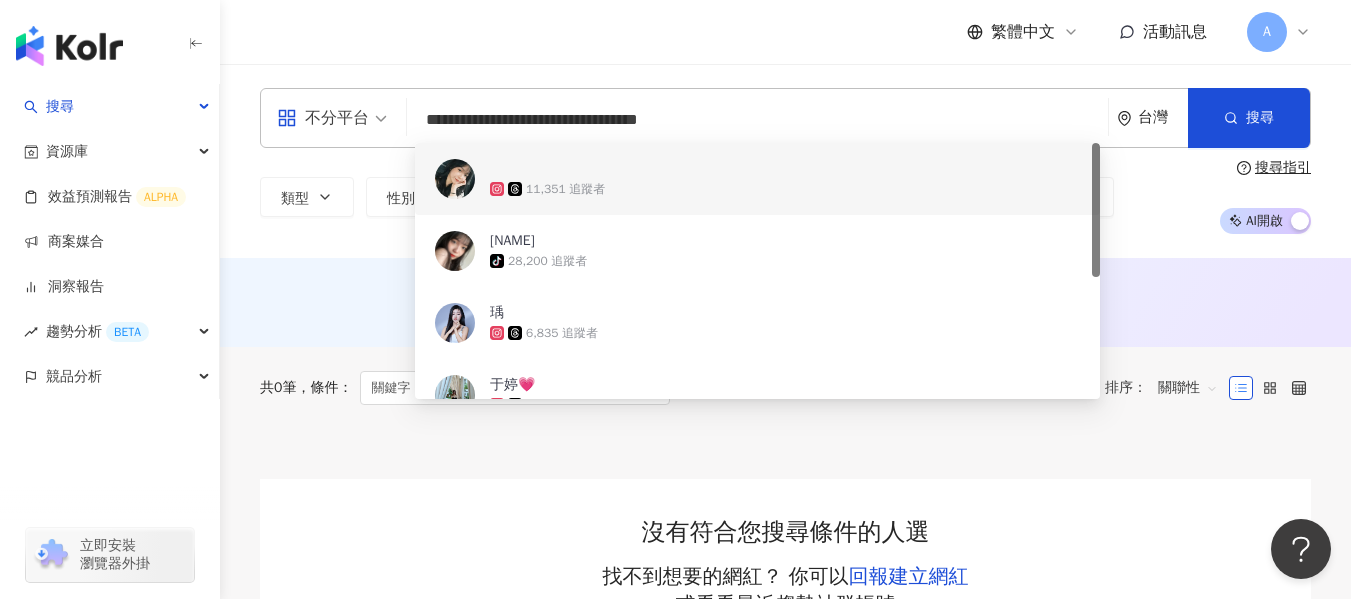 type on "**********" 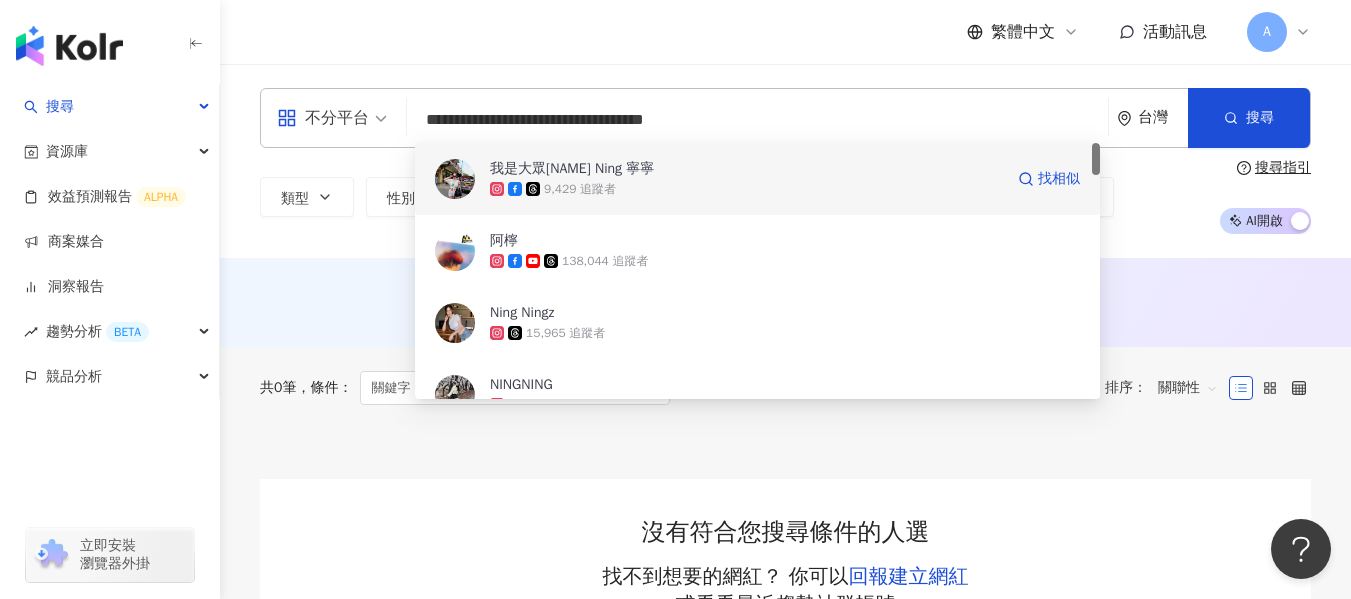 click on "9,429   追蹤者" at bounding box center [746, 189] 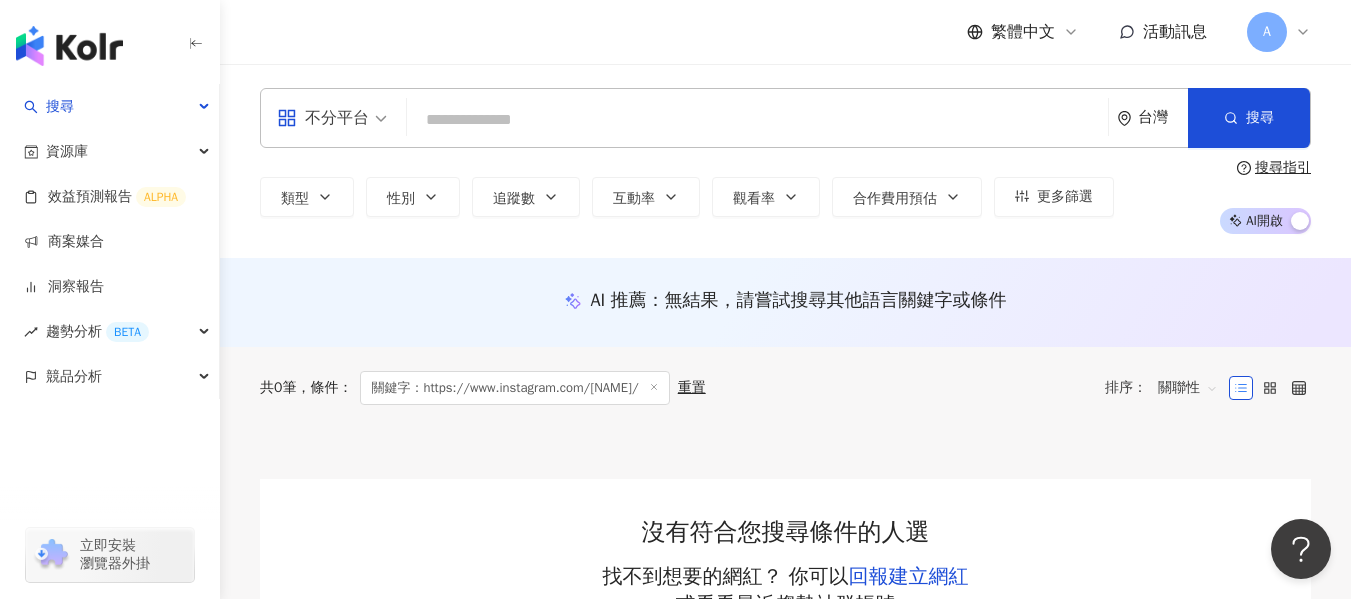 click at bounding box center (757, 120) 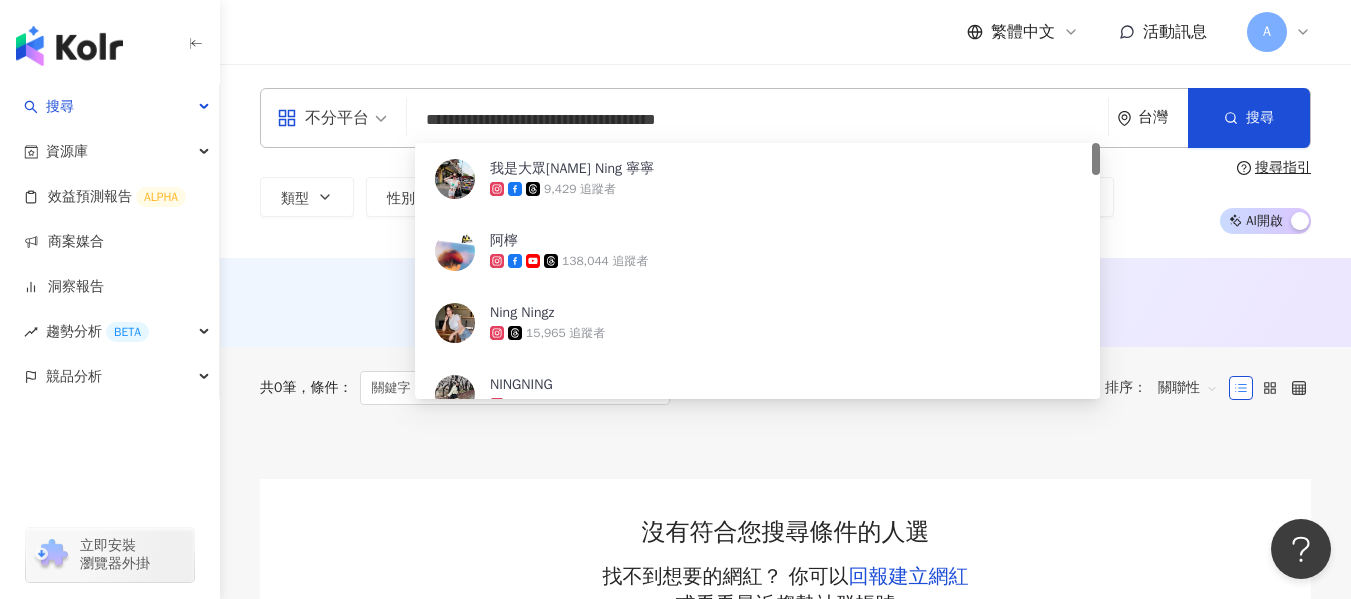type on "**********" 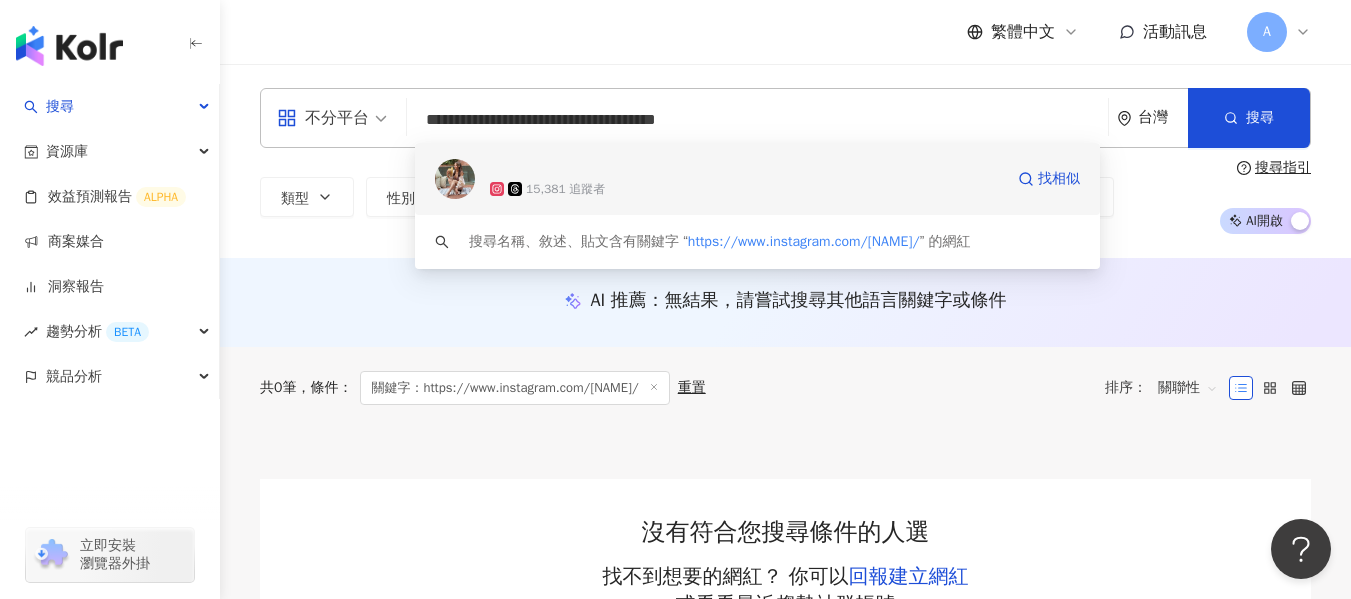 click on "15,381   追蹤者" at bounding box center [746, 189] 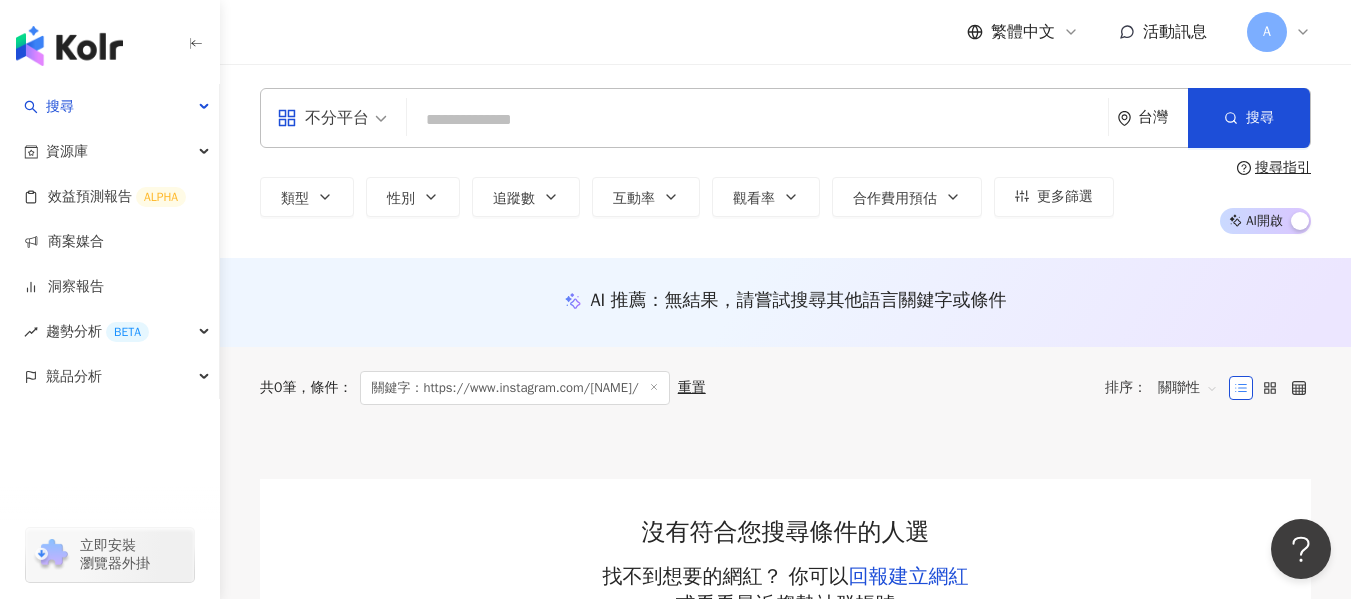 click at bounding box center (757, 120) 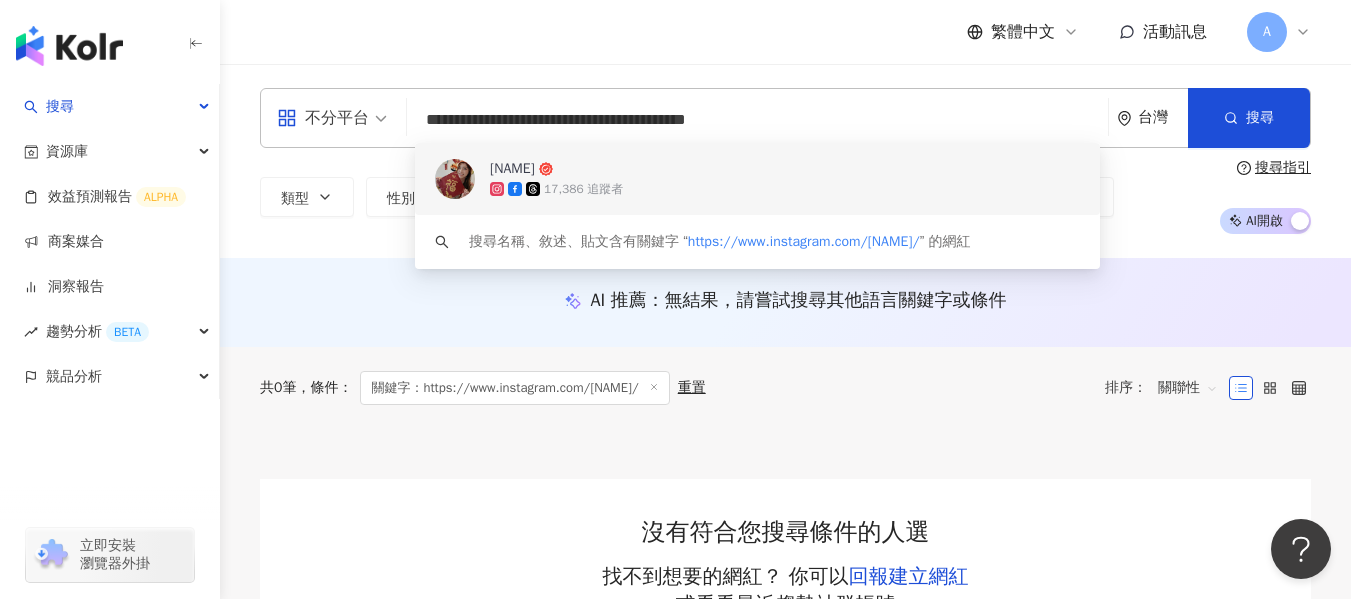 click on "[FIRST] [LAST]" at bounding box center [746, 169] 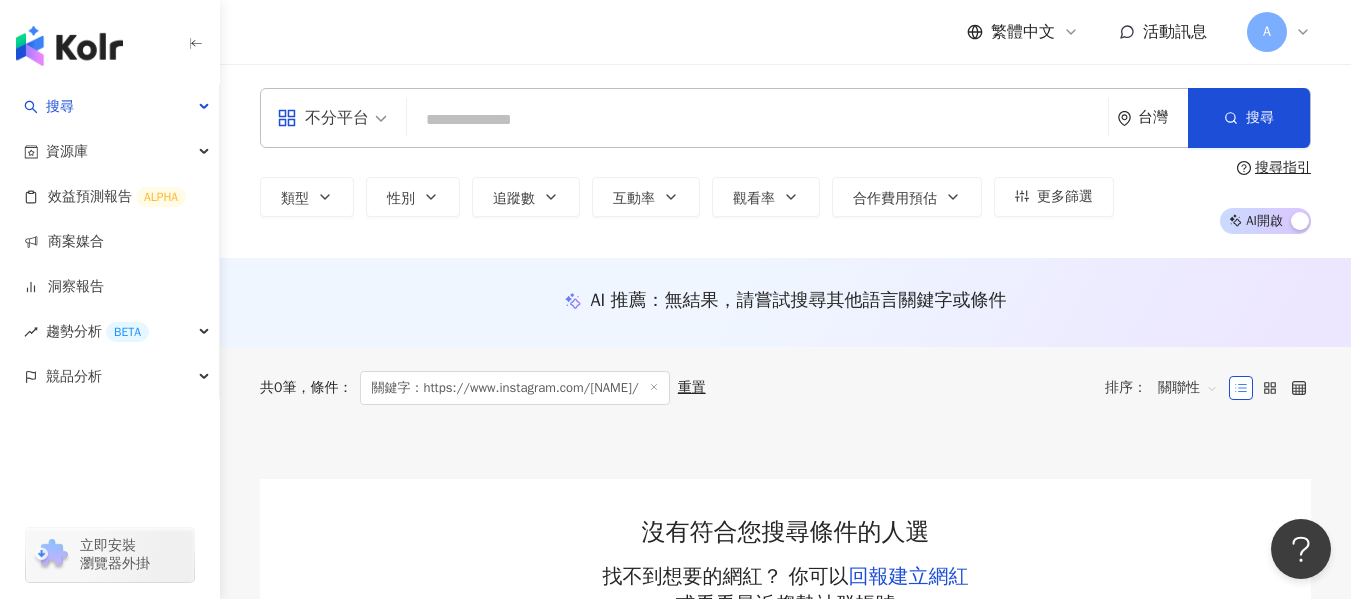 click at bounding box center (757, 120) 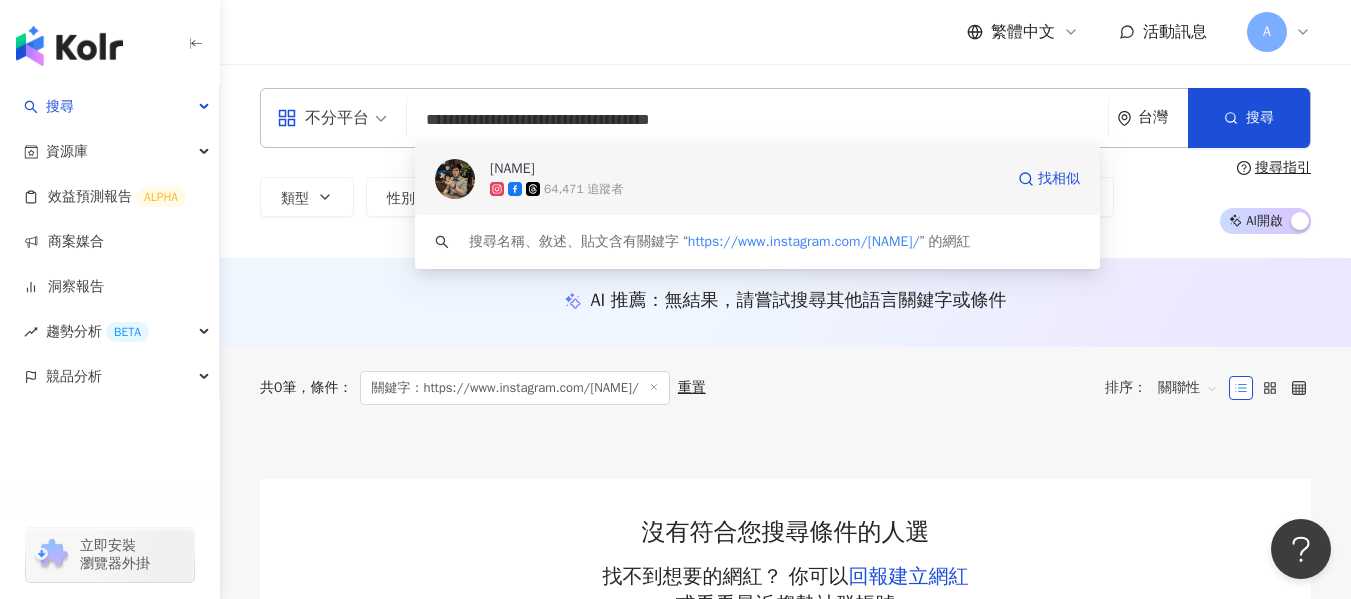 click on "Jacky" at bounding box center (746, 169) 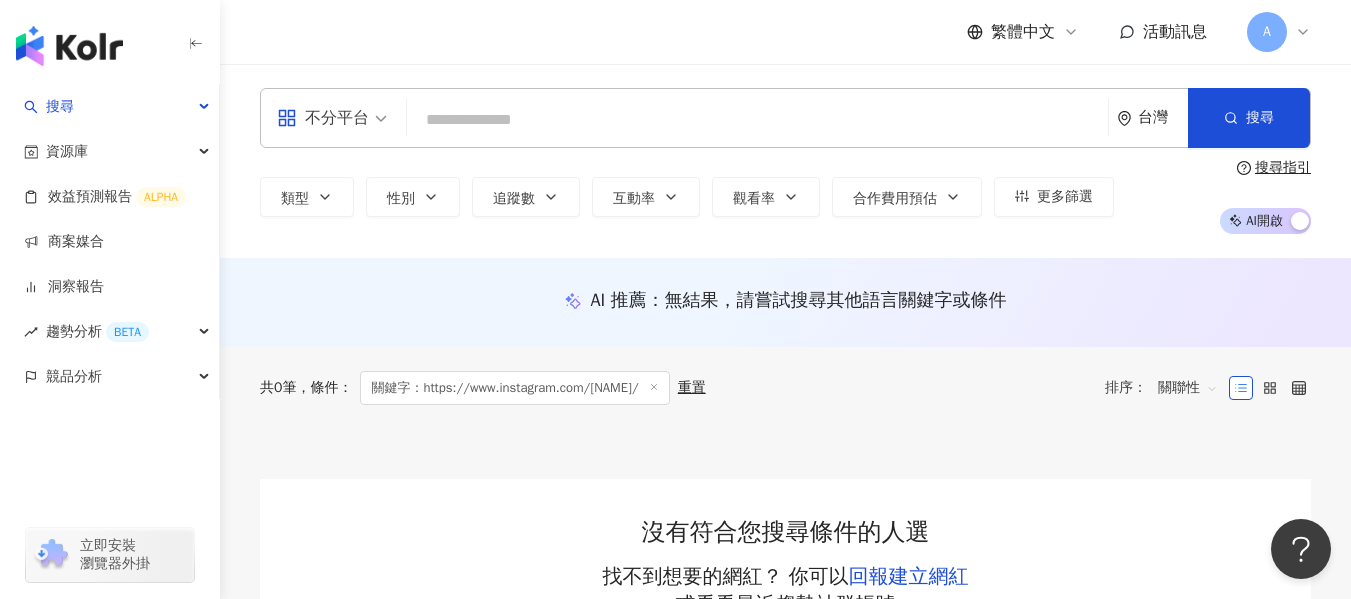 click at bounding box center [757, 120] 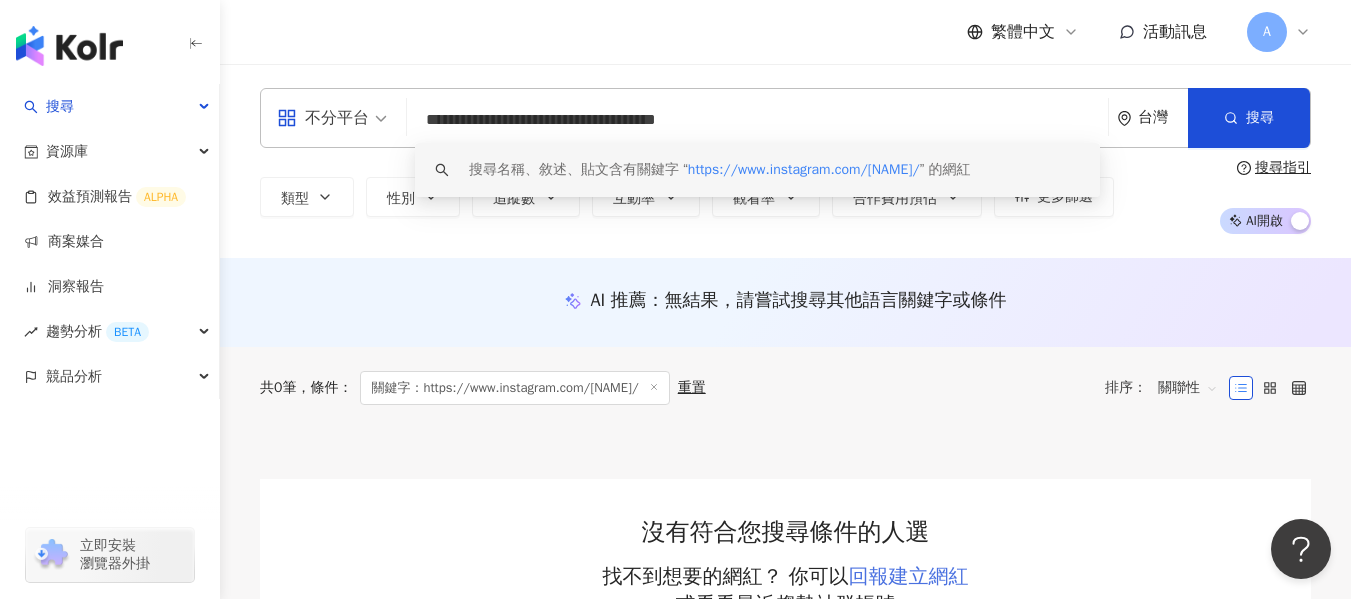 type on "**********" 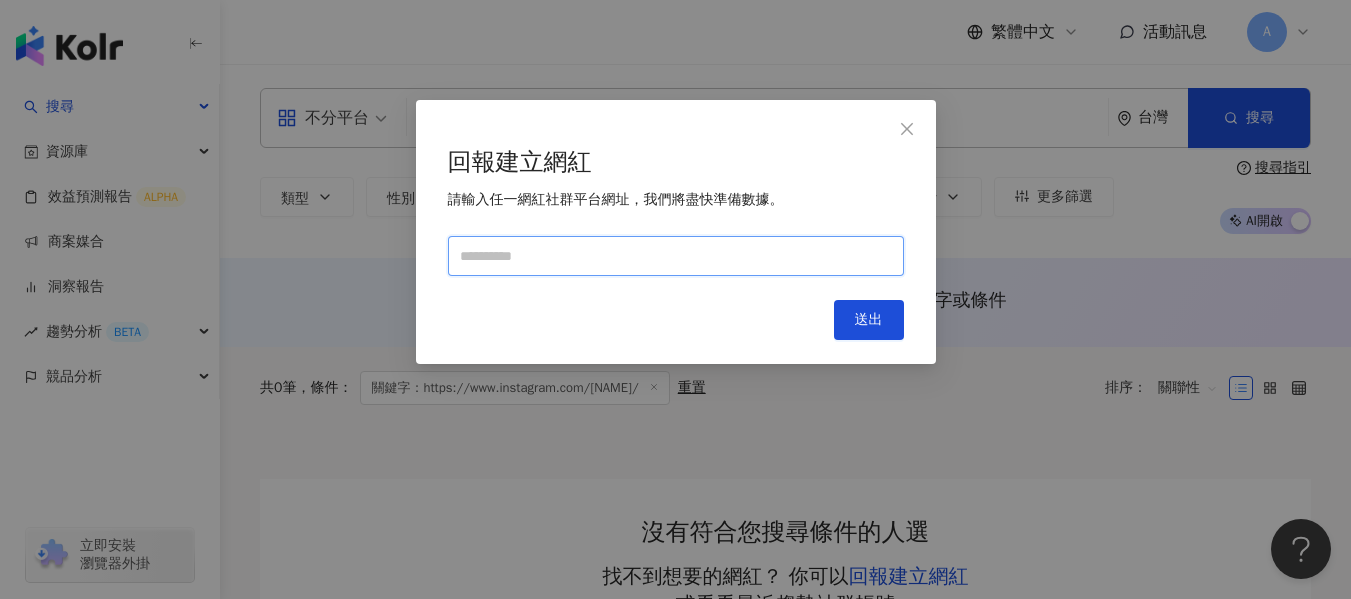 click at bounding box center [676, 256] 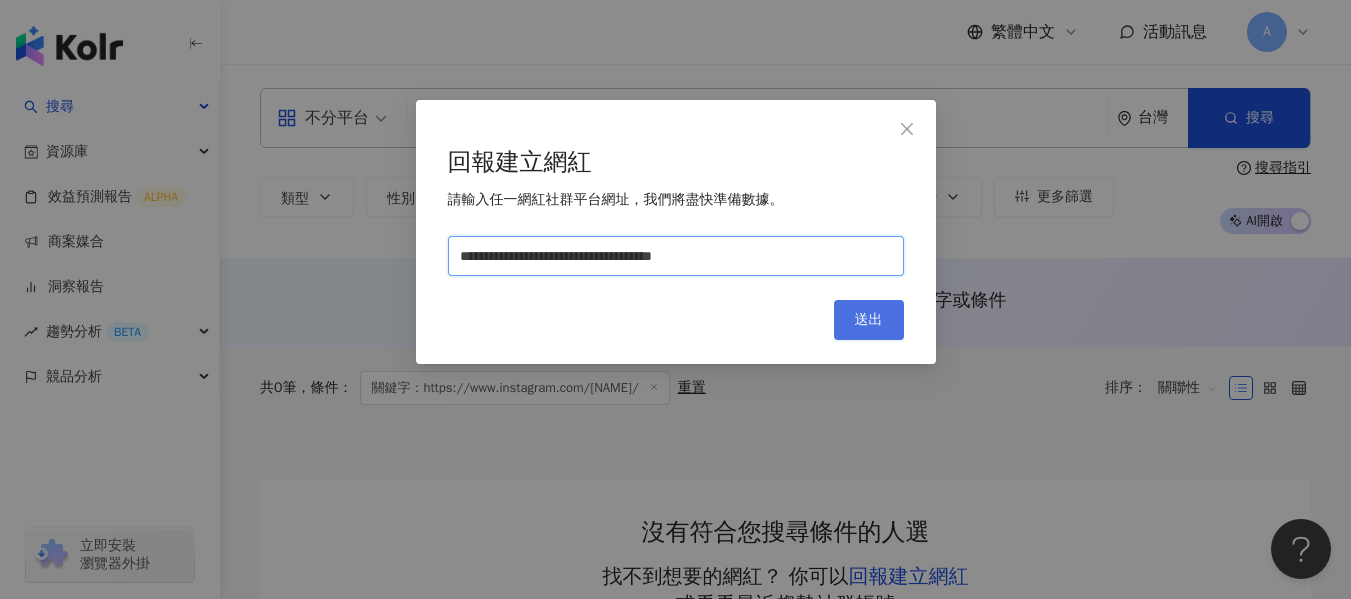 type on "**********" 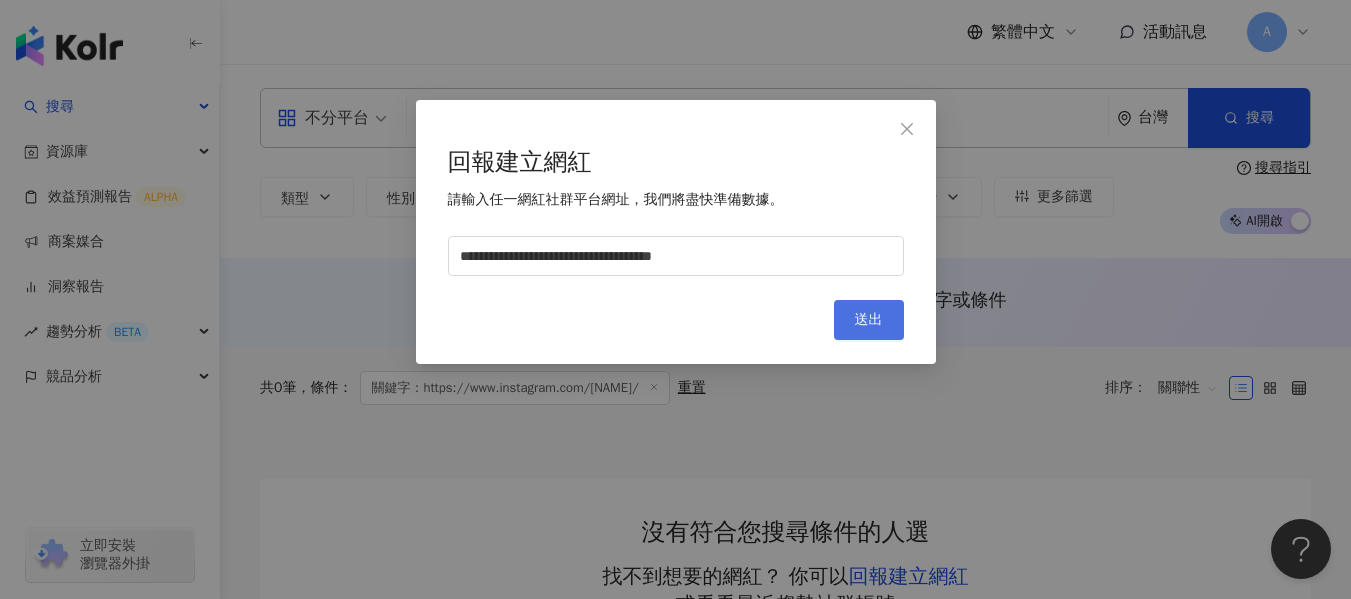 click on "送出" at bounding box center (869, 320) 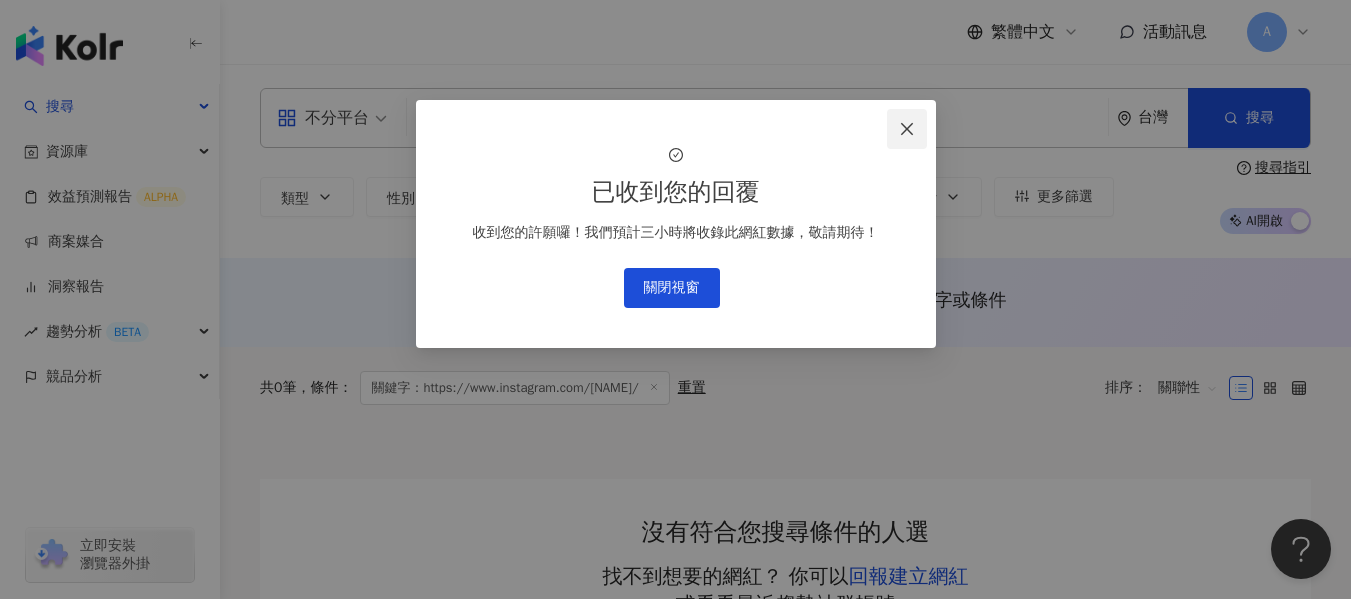 click at bounding box center (907, 129) 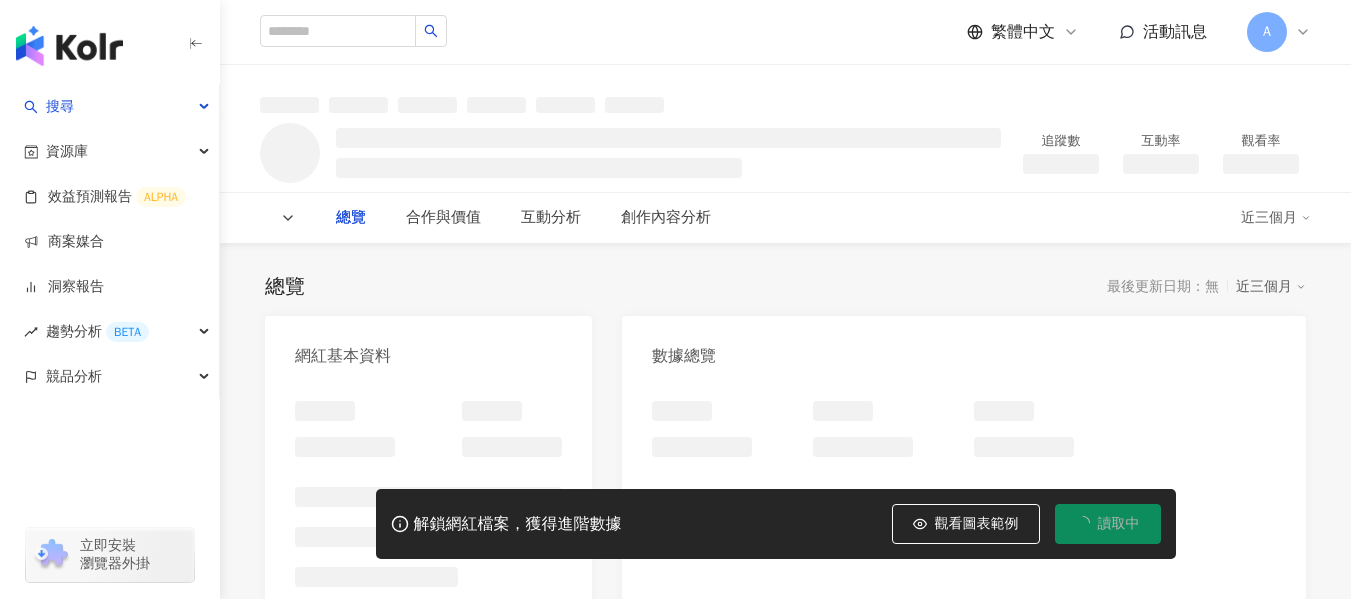 scroll, scrollTop: 0, scrollLeft: 0, axis: both 